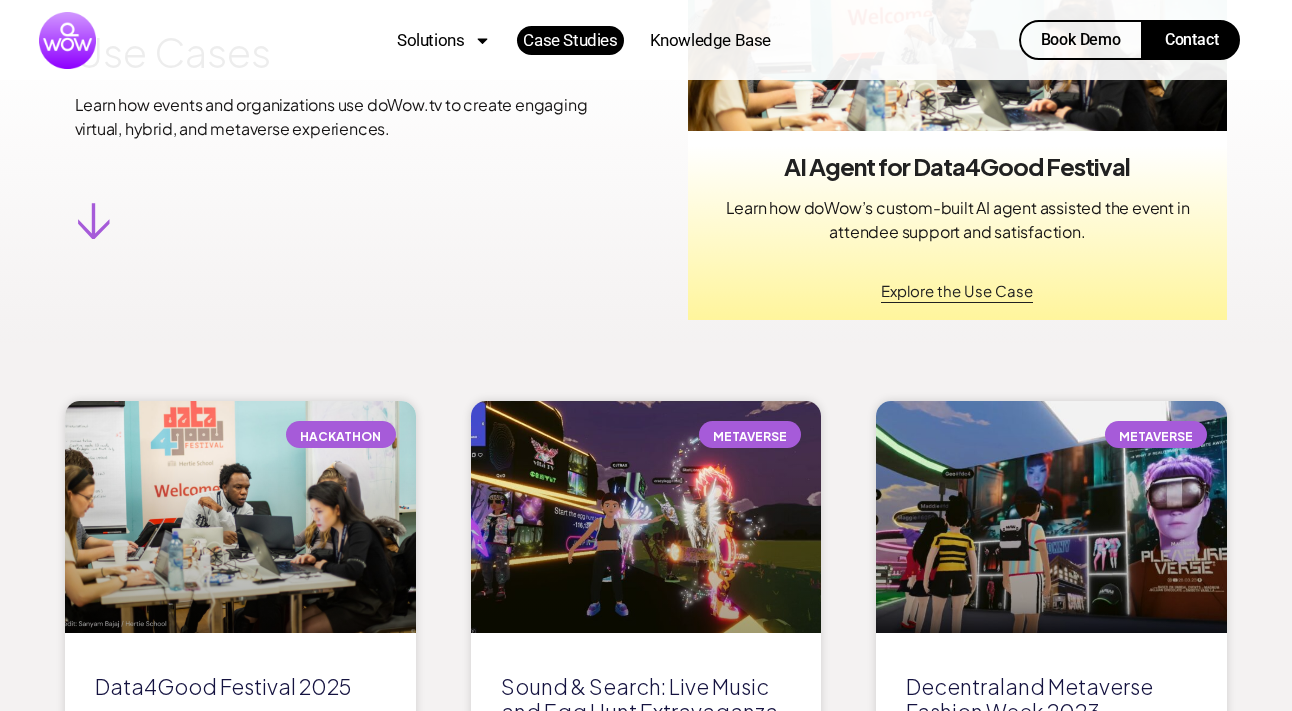 scroll, scrollTop: 0, scrollLeft: 0, axis: both 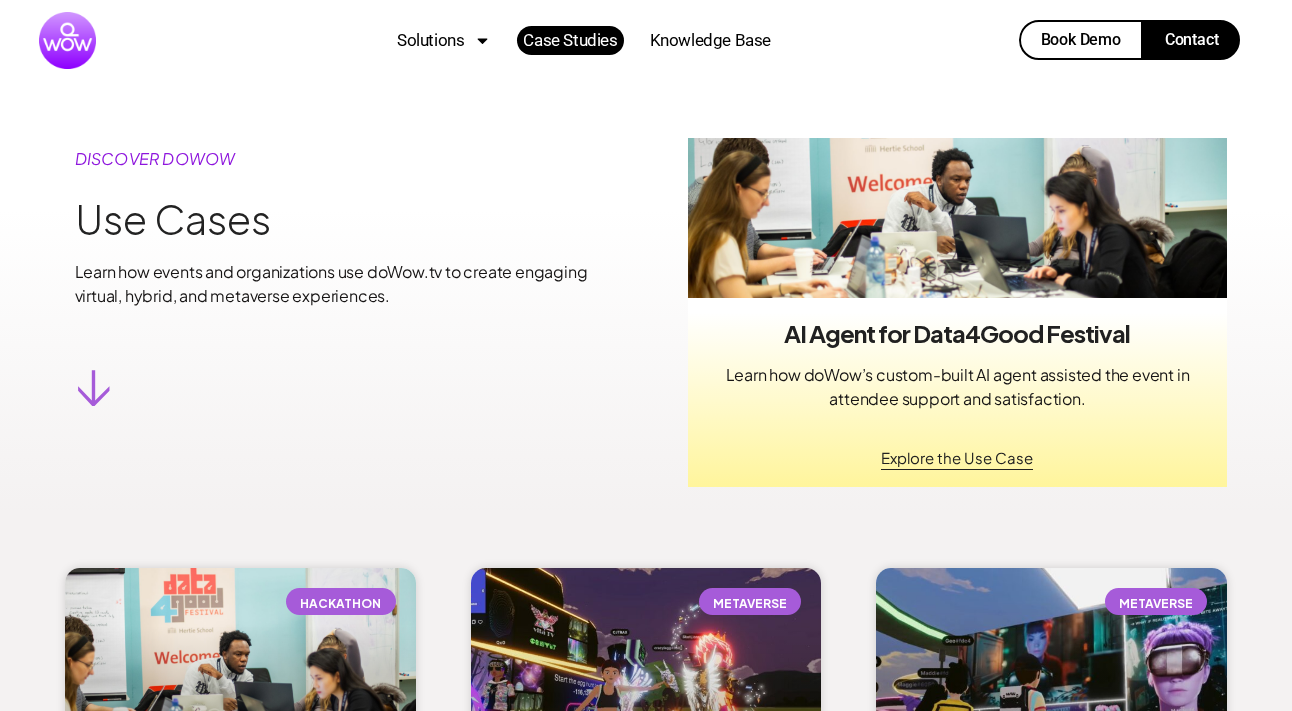 click at bounding box center [67, 40] 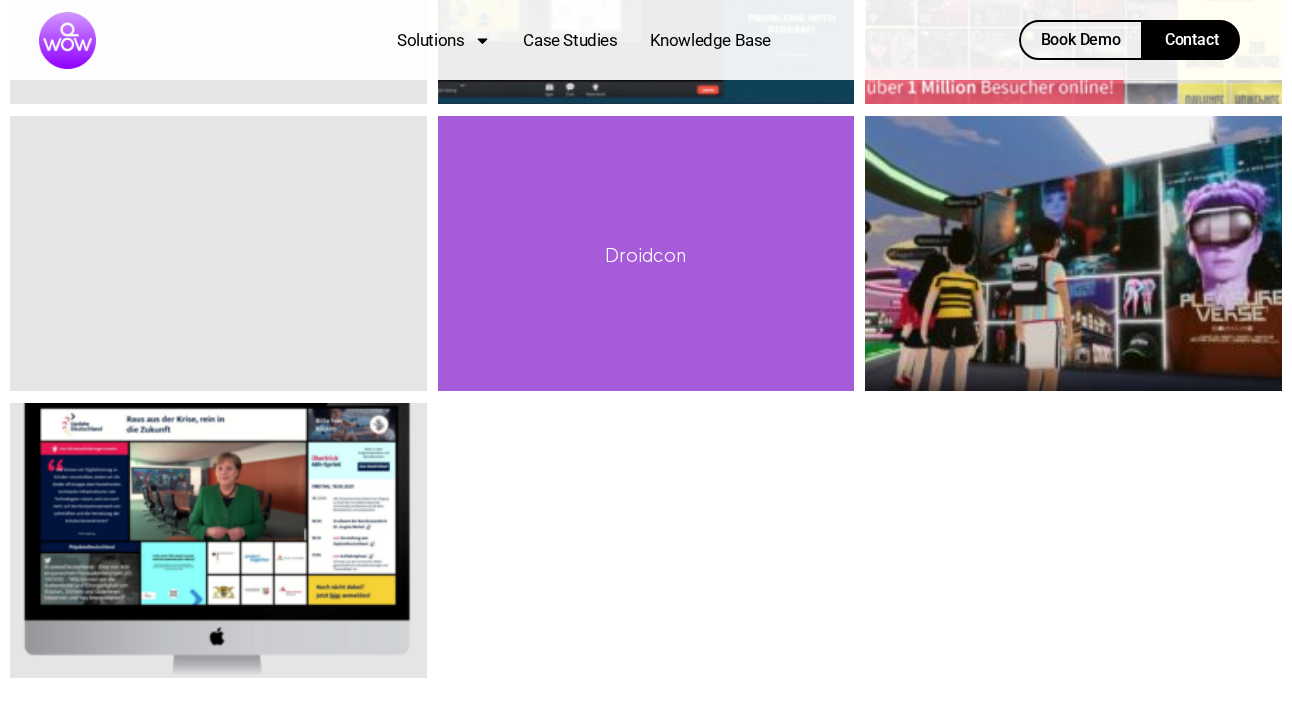 scroll, scrollTop: 3760, scrollLeft: 0, axis: vertical 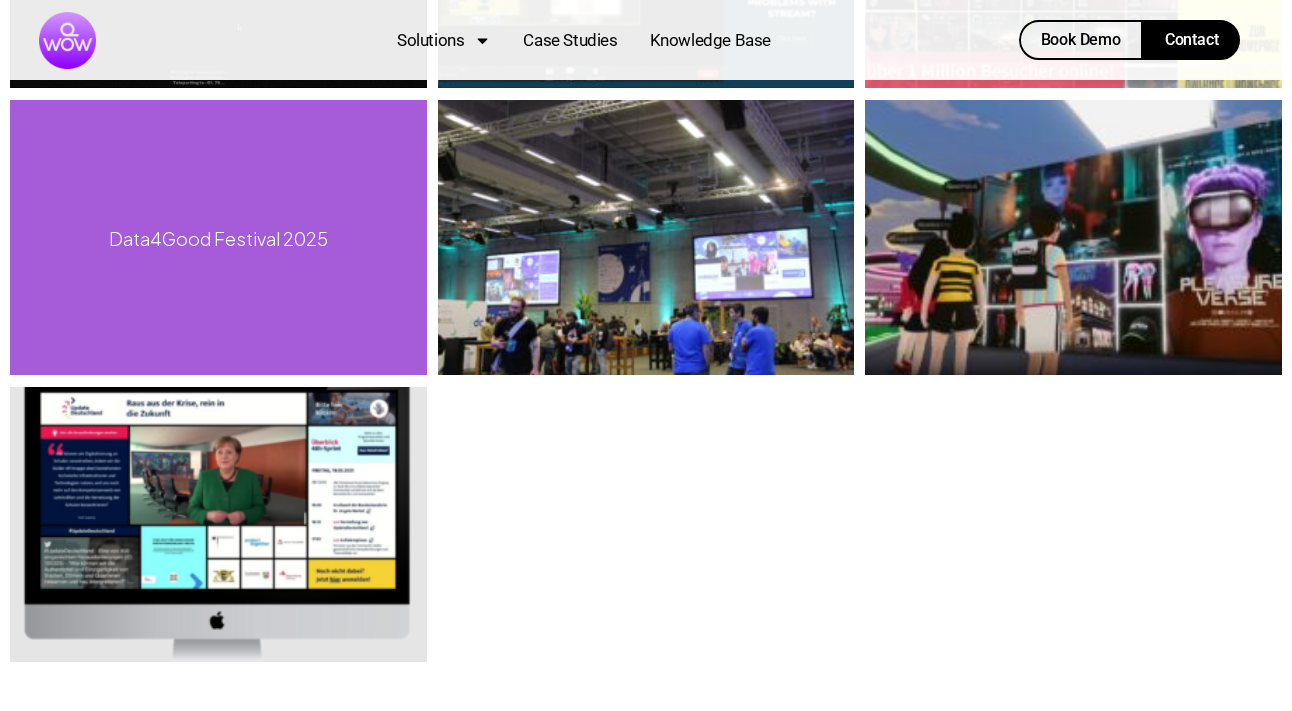 click on "Data4Good Festival 2025" at bounding box center [218, 237] 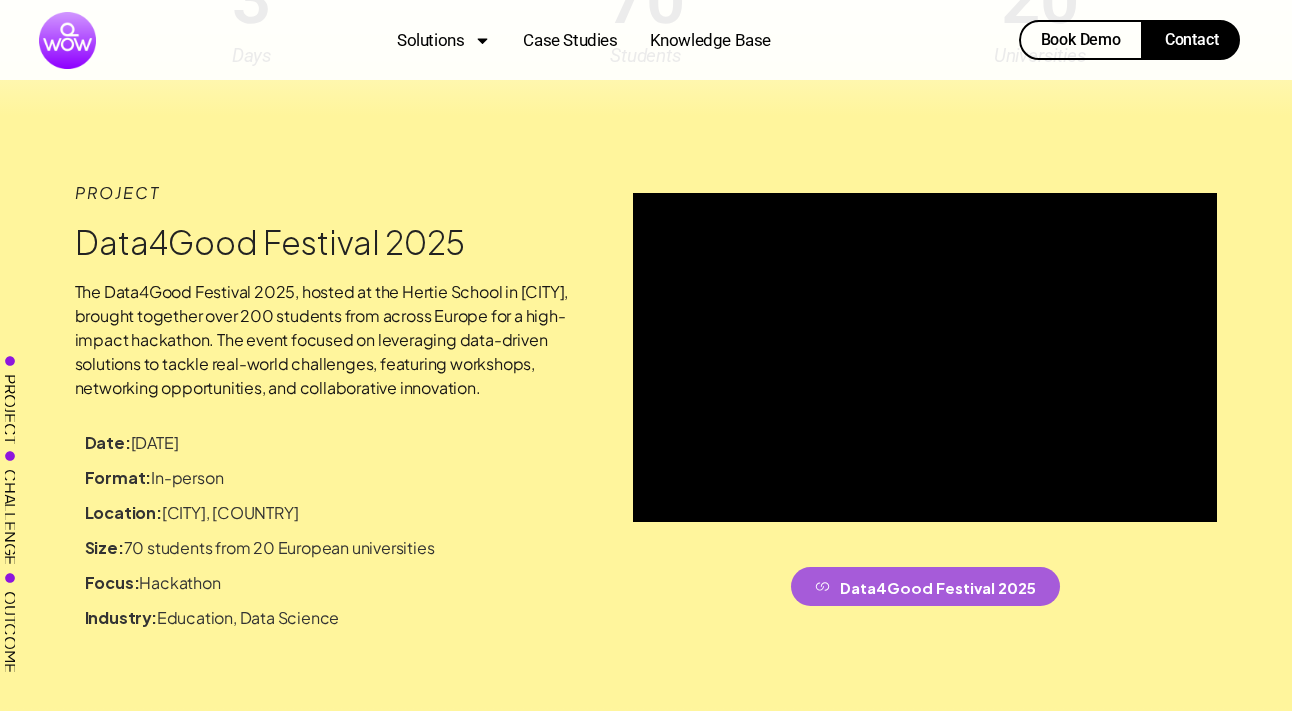 scroll, scrollTop: 660, scrollLeft: 0, axis: vertical 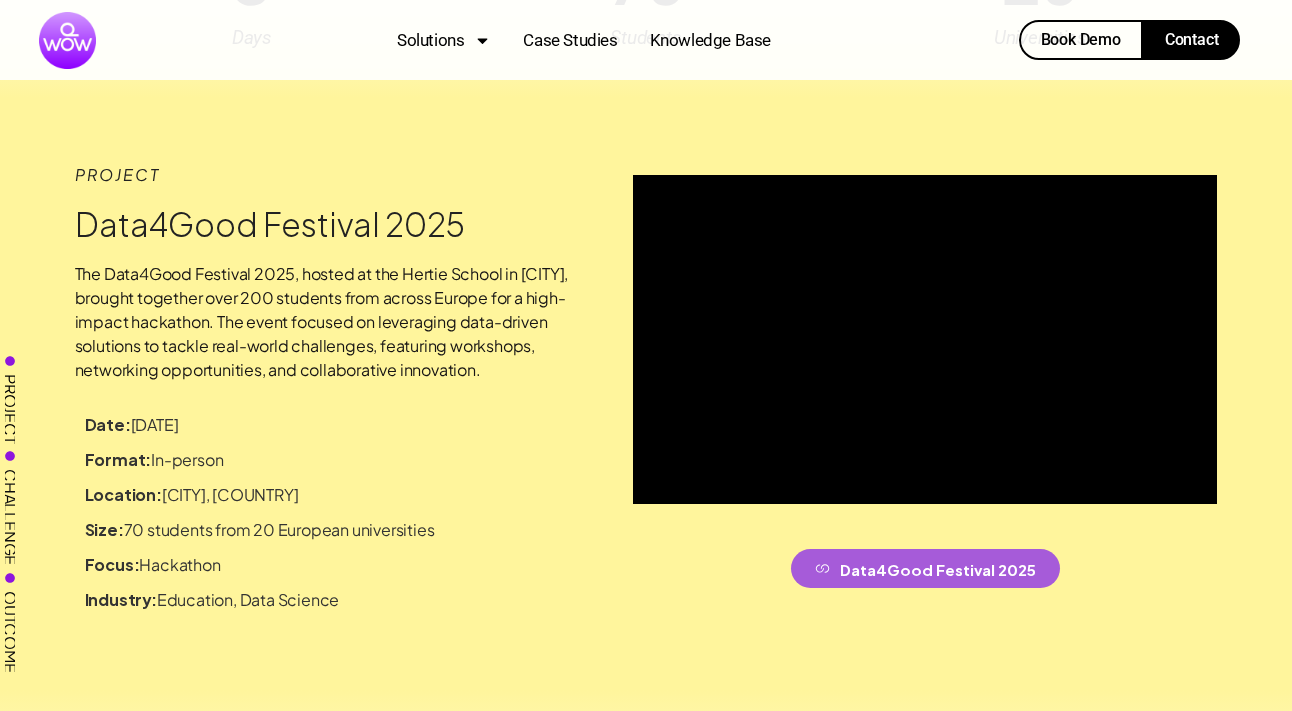 click on "Project
Data4Good Festival 2025
The Data4Good Festival 2025, hosted at the Hertie School in [CITY], brought together over 200 students from across Europe for a high-impact hackathon. The event focused on leveraging data-driven solutions to tackle real-world challenges, featuring workshops, networking opportunities, and collaborative innovation.
Date:  [DATE]
Format:  In-person
Location:  [CITY], [COUNTRY]
Size:  70 students from 20 European universities
Focus:  Hackathon
Industry:  Education, Data Science
Data4Good Festival 2025" at bounding box center [646, 394] 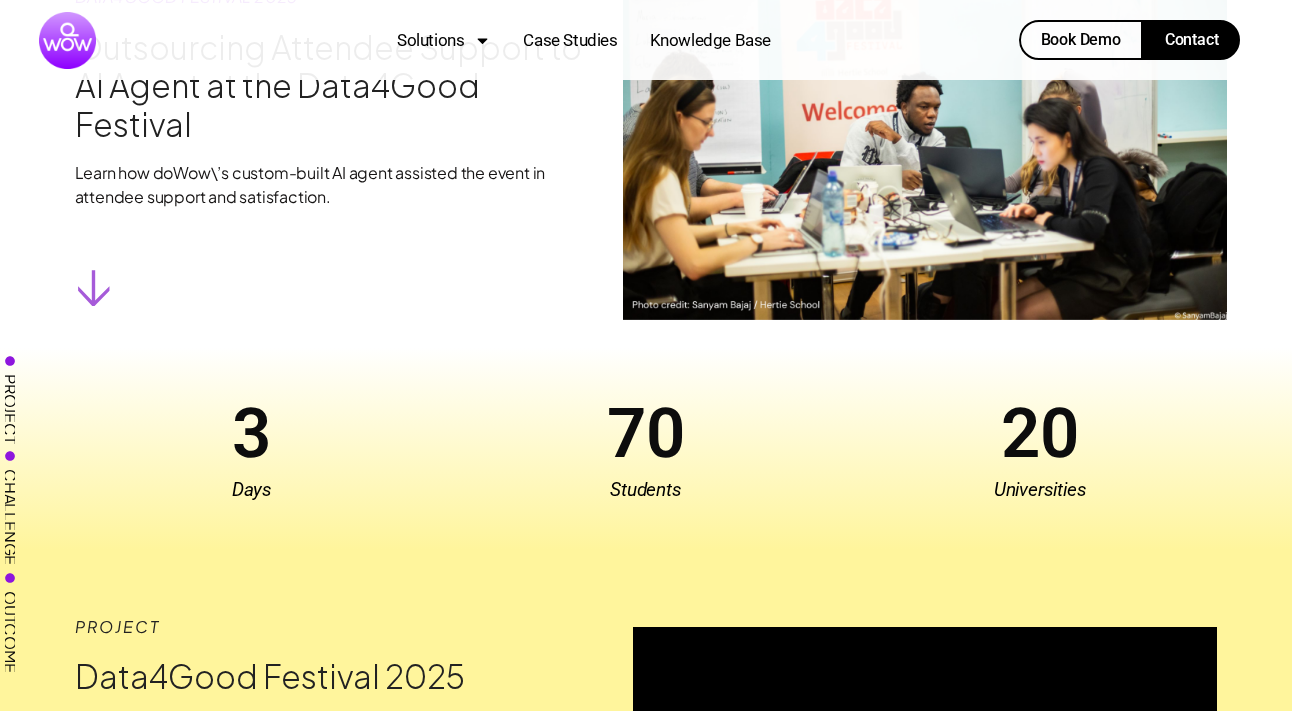scroll, scrollTop: 0, scrollLeft: 0, axis: both 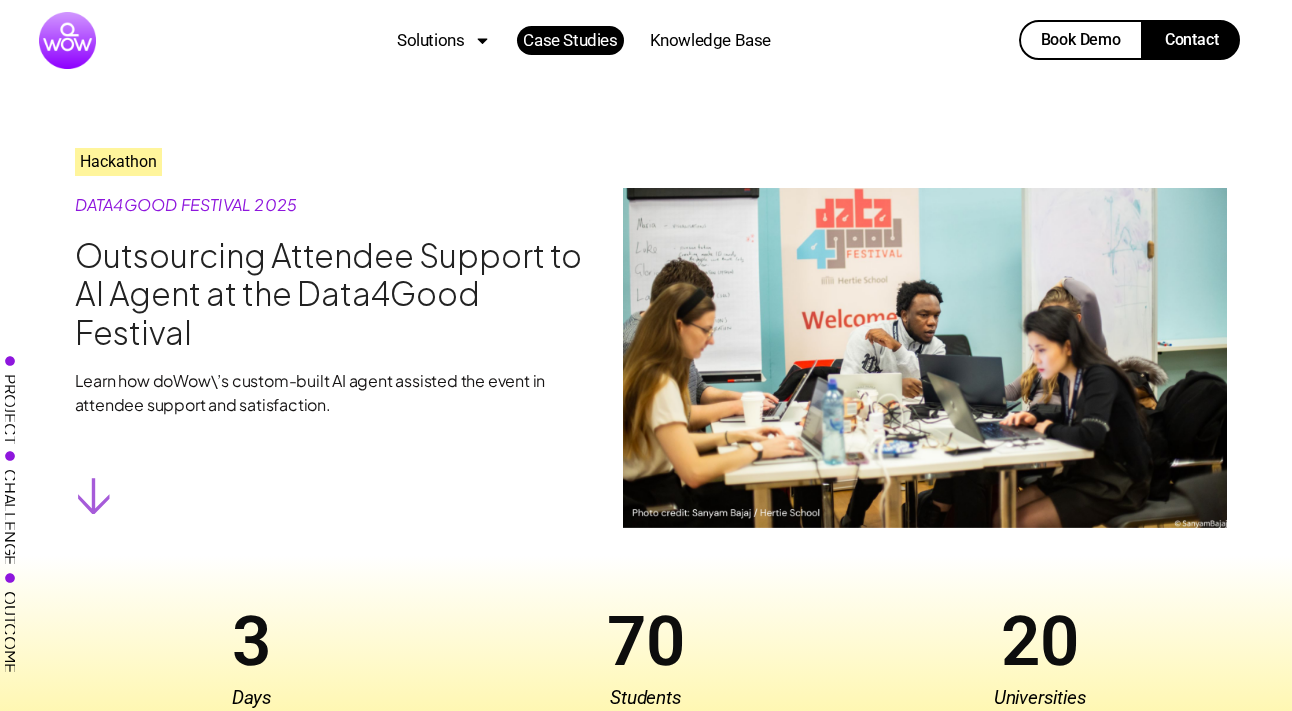 click on "Case Studies" 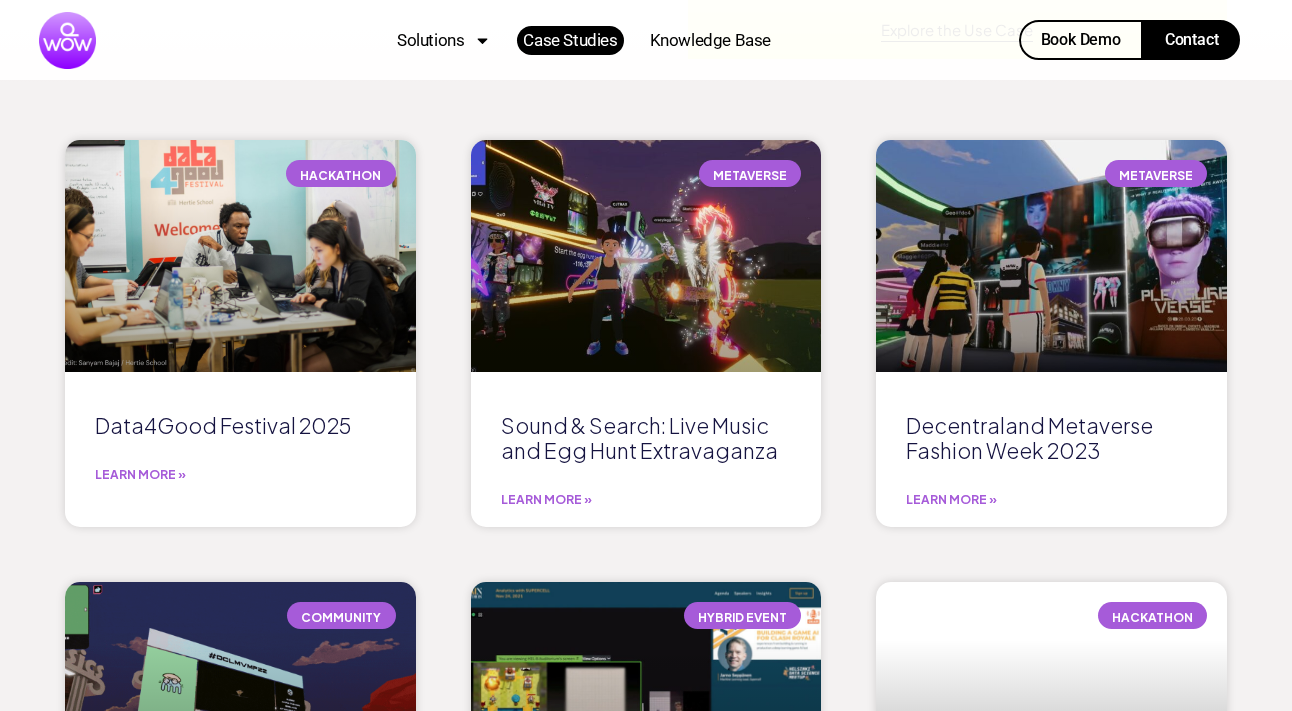 scroll, scrollTop: 430, scrollLeft: 0, axis: vertical 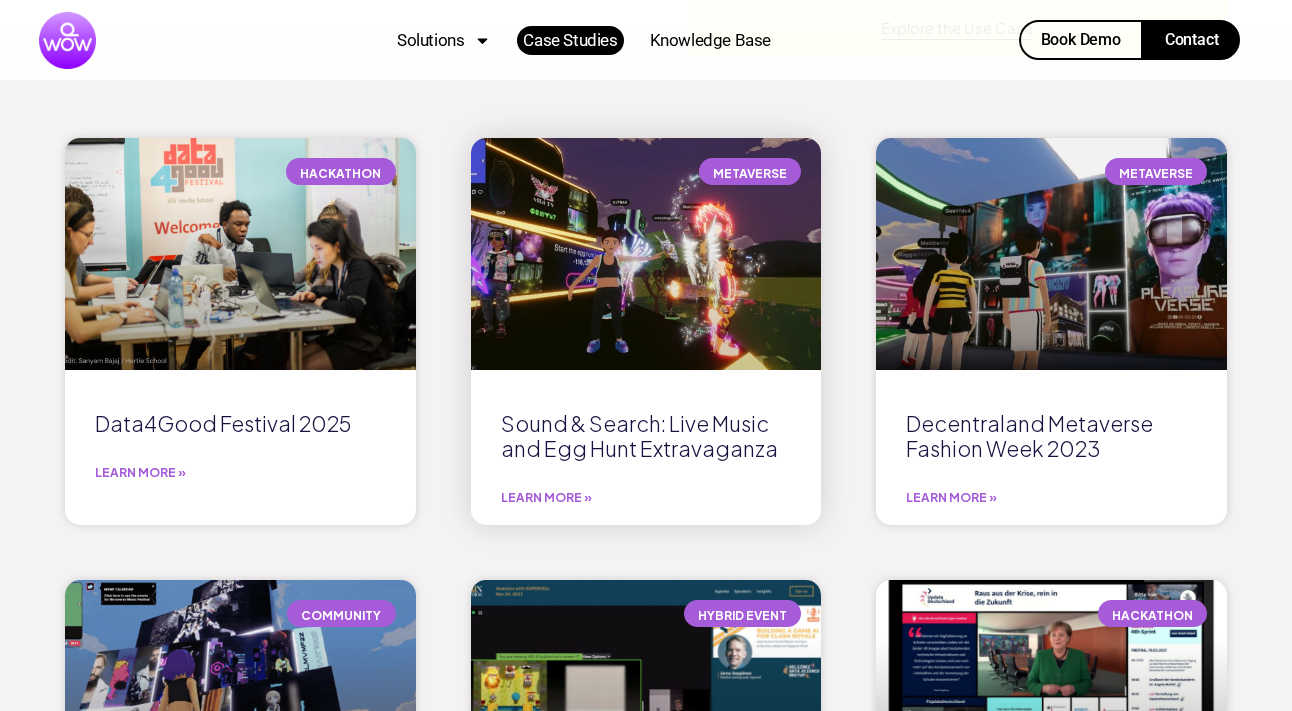 click at bounding box center (646, 254) 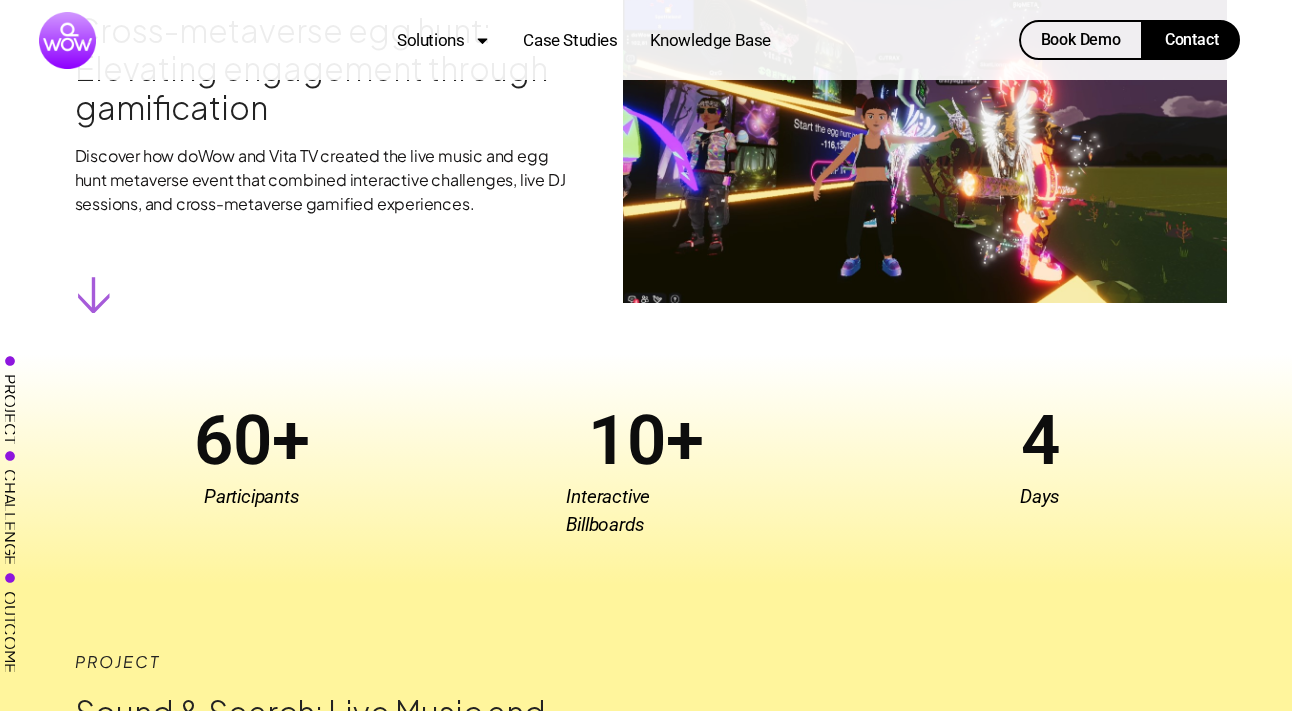 scroll, scrollTop: 0, scrollLeft: 0, axis: both 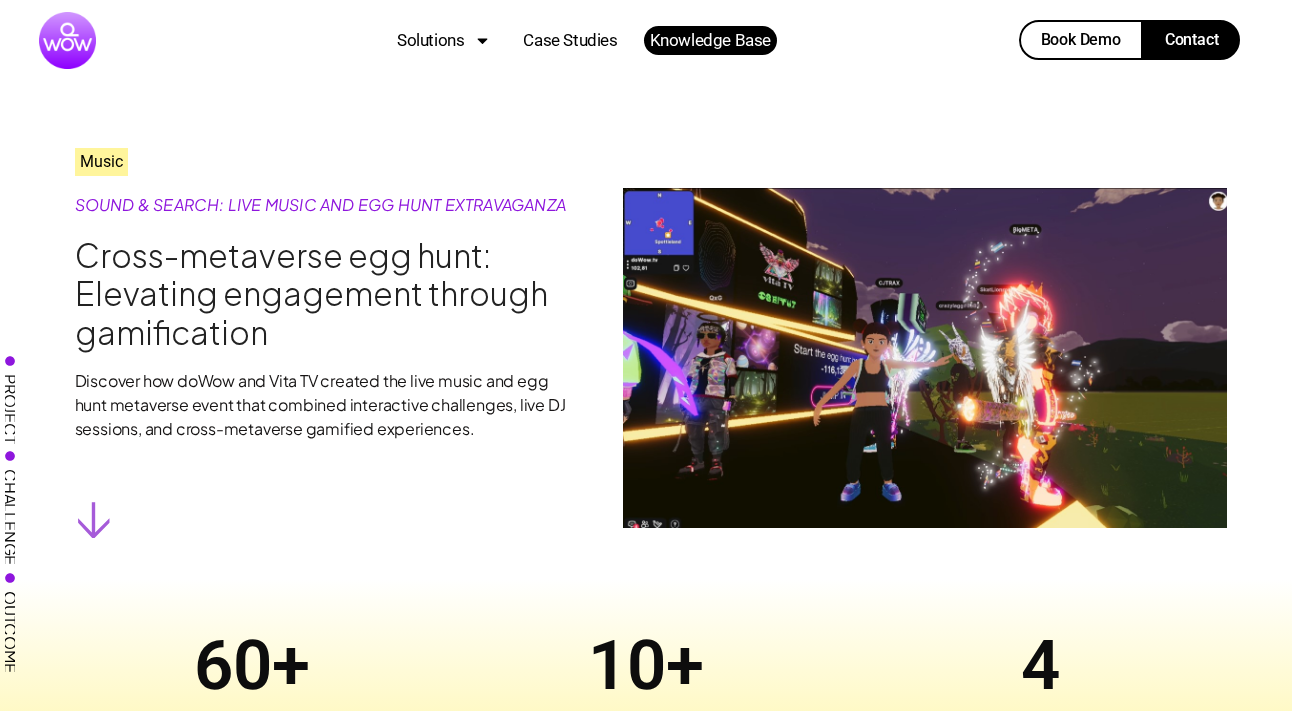 click on "Knowledge Base" 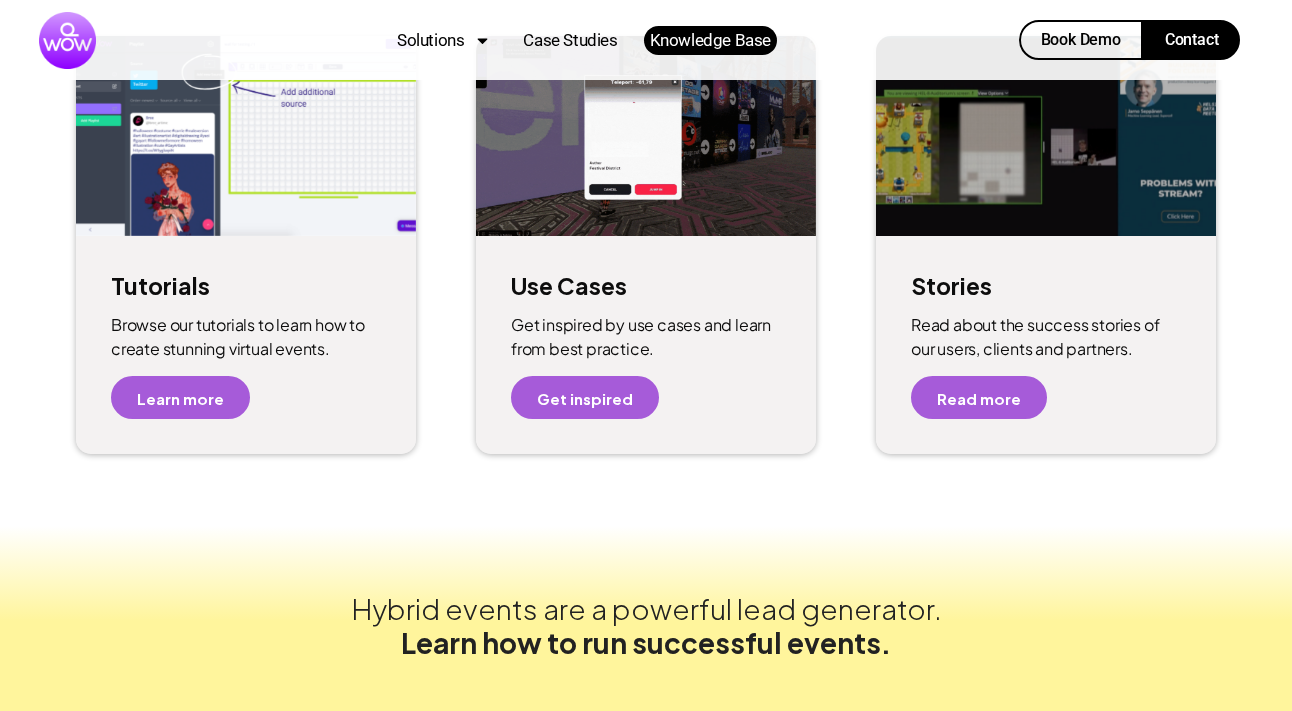 scroll, scrollTop: 0, scrollLeft: 0, axis: both 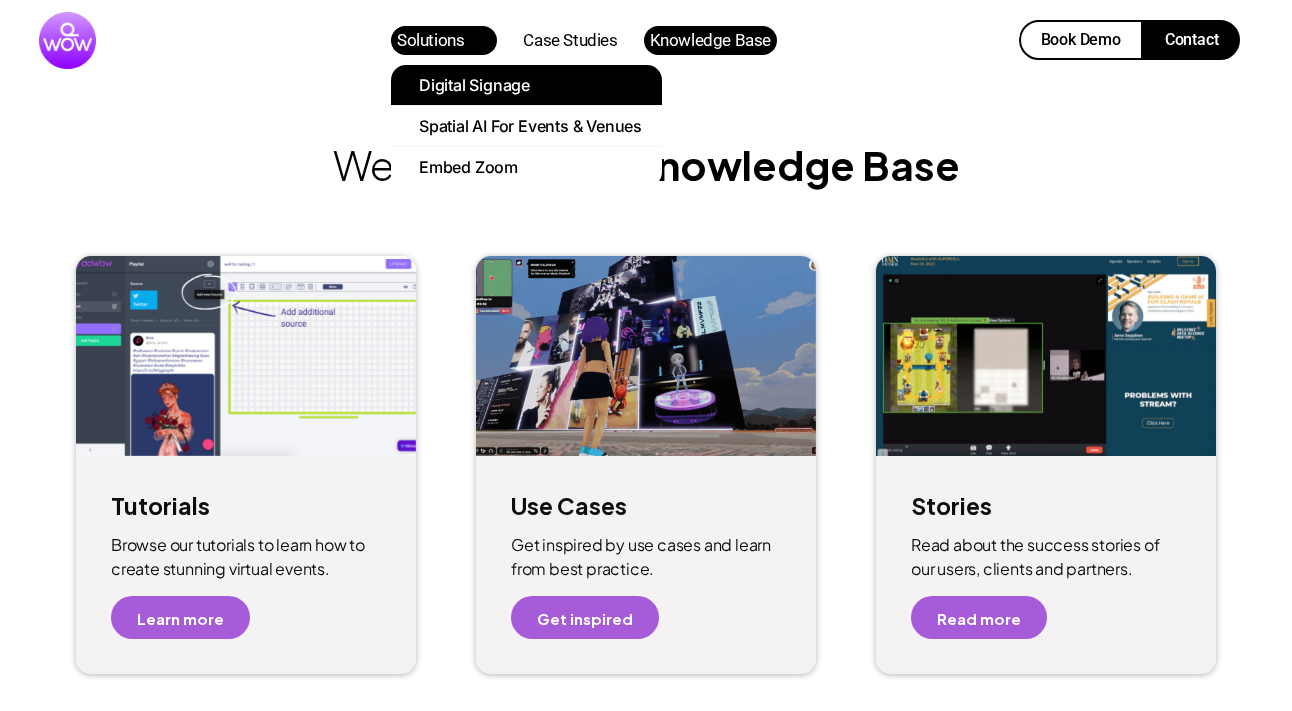 click on "Digital Signage" 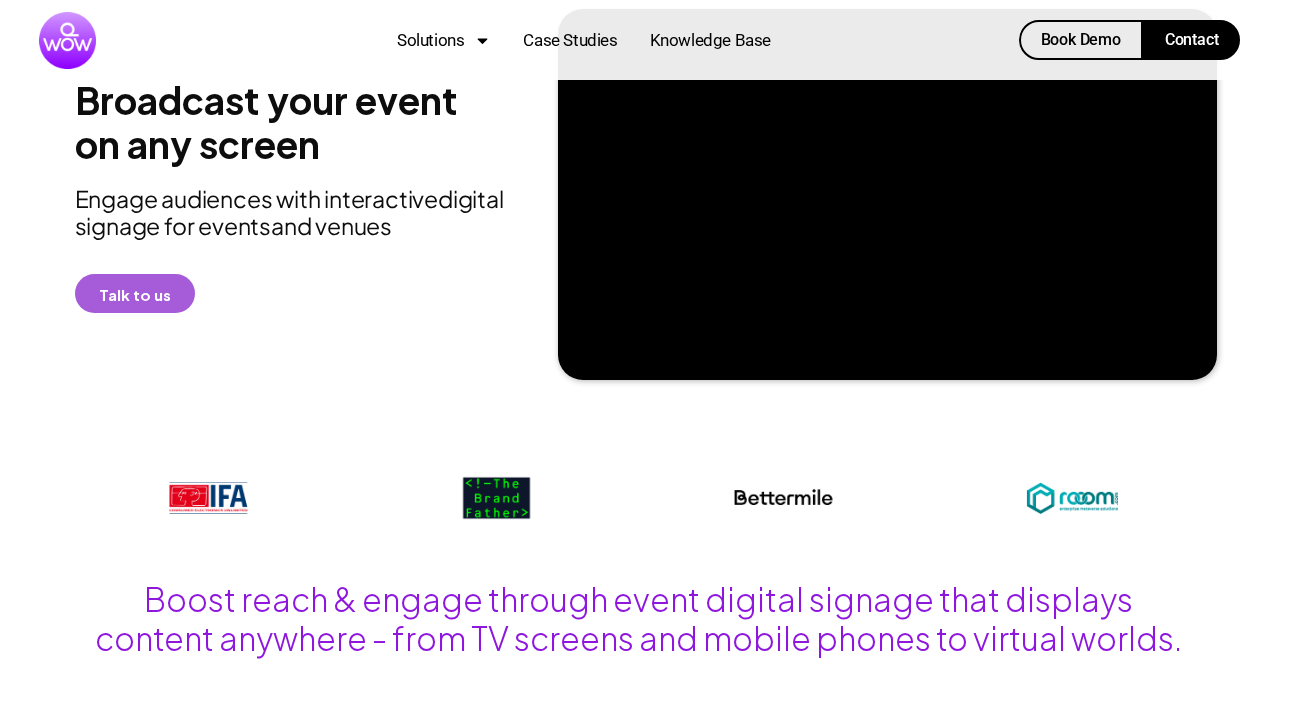 scroll, scrollTop: 0, scrollLeft: 0, axis: both 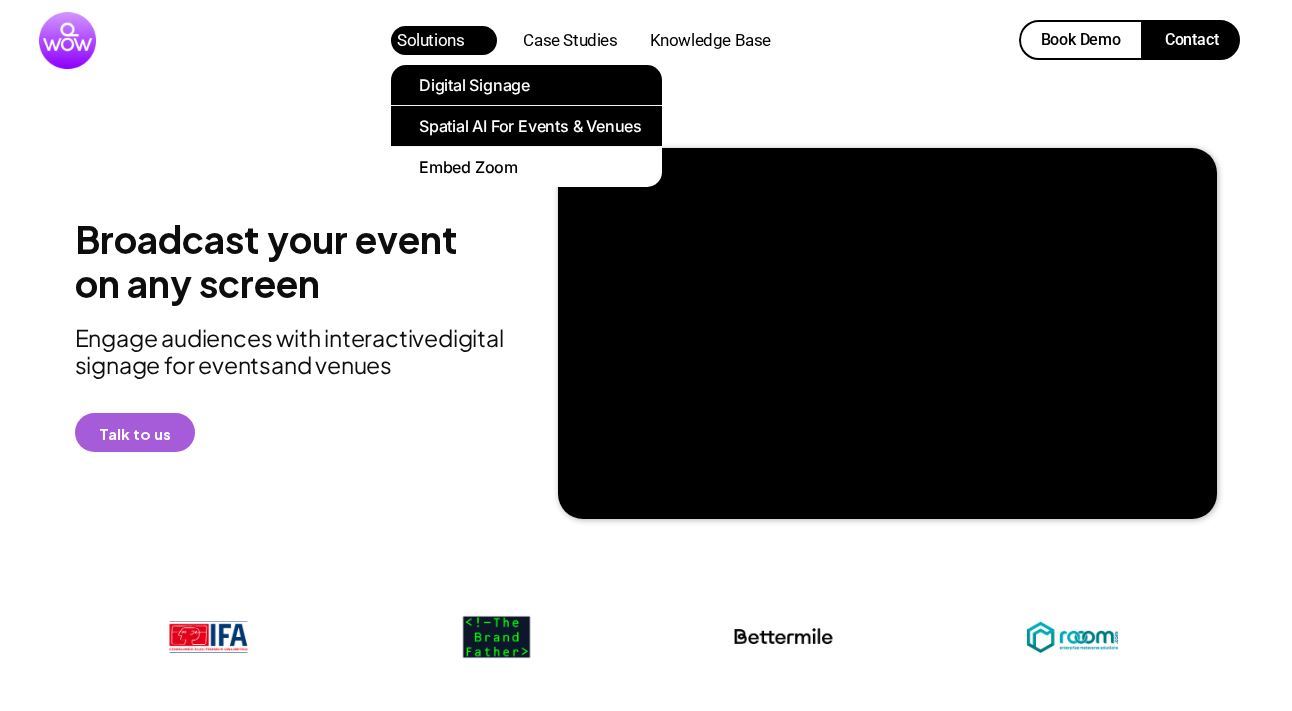 click on "Spatial AI for Events & Venues" 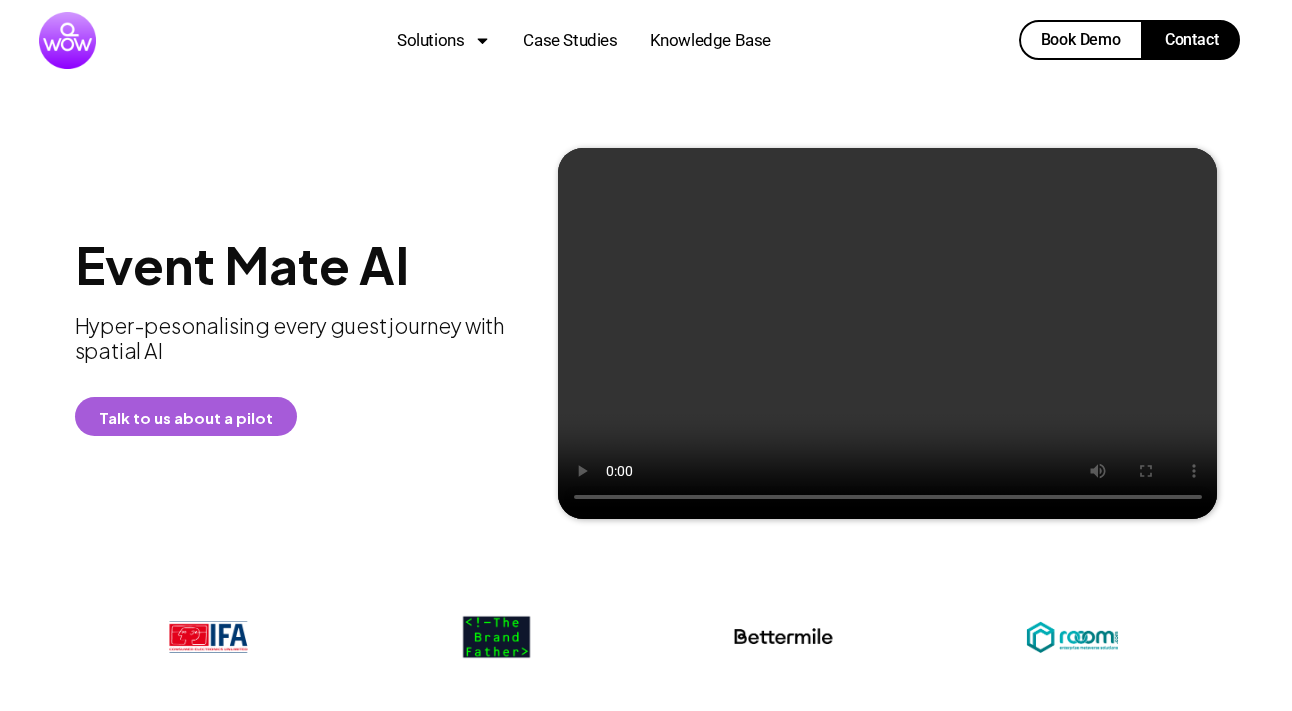 scroll, scrollTop: 0, scrollLeft: 0, axis: both 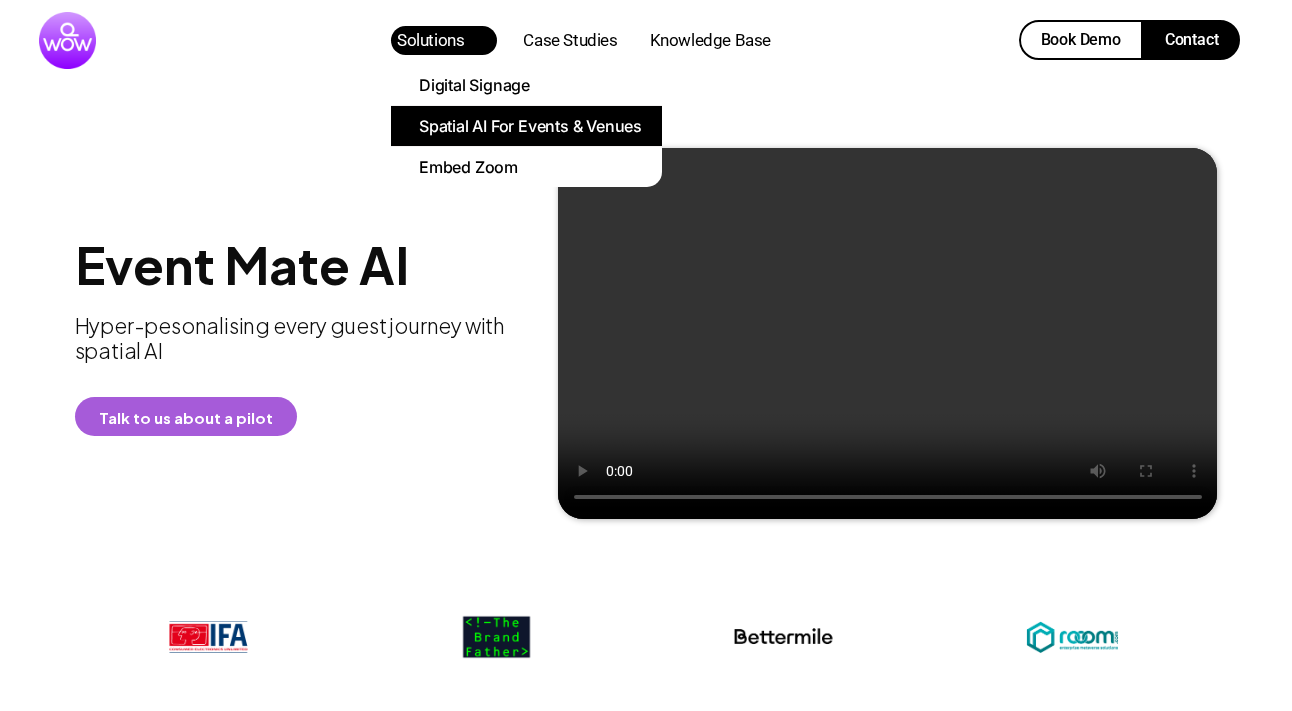 click on "Solutions" 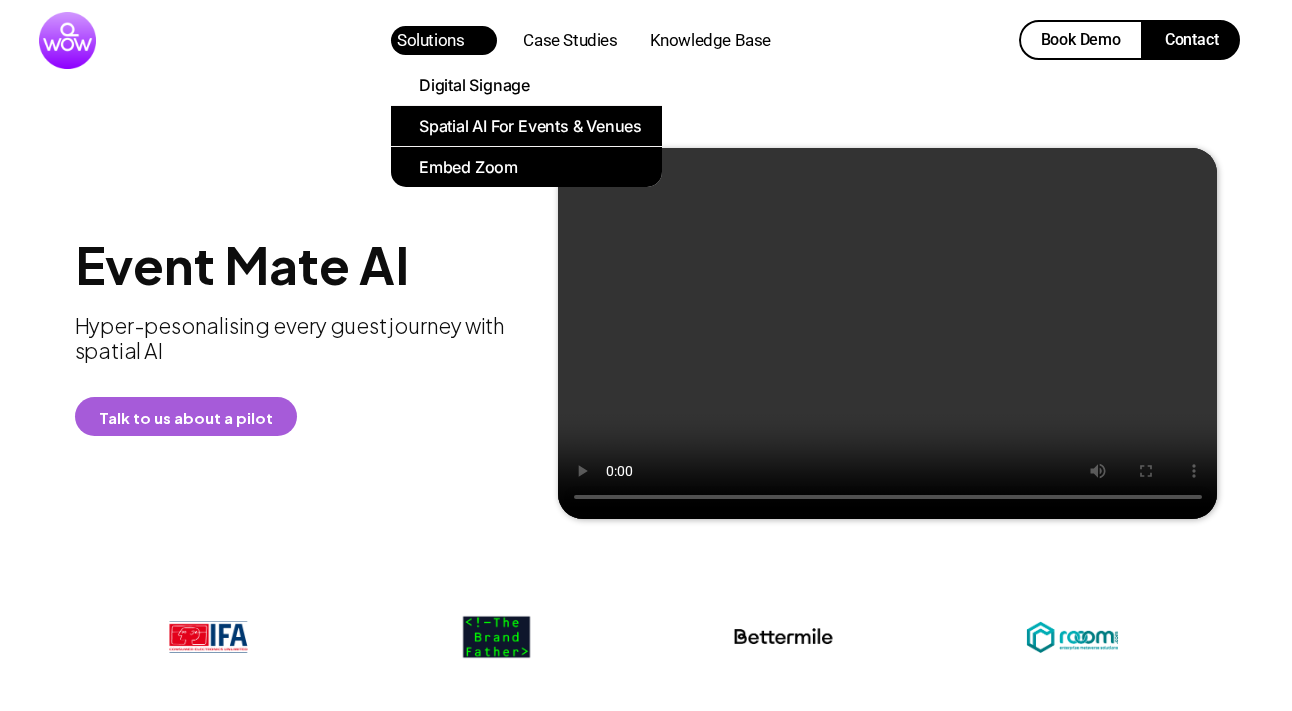 click on "Embed Zoom" 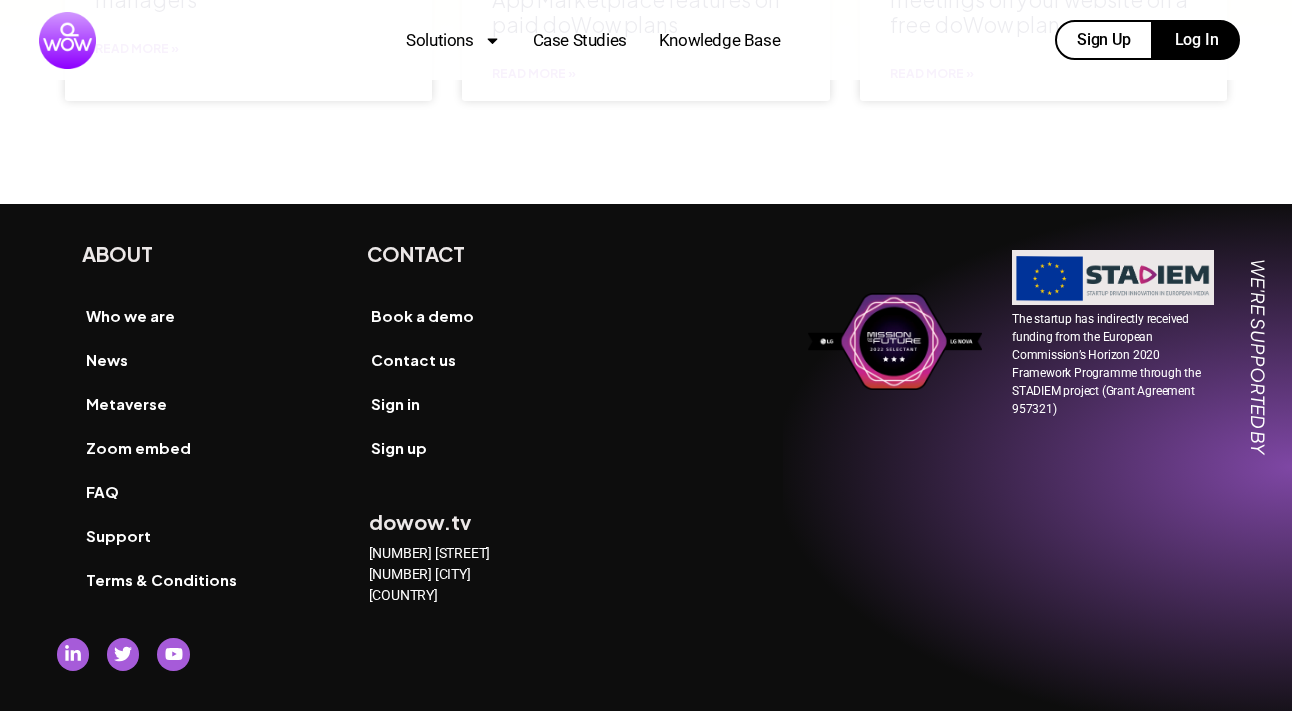 scroll, scrollTop: 4289, scrollLeft: 0, axis: vertical 